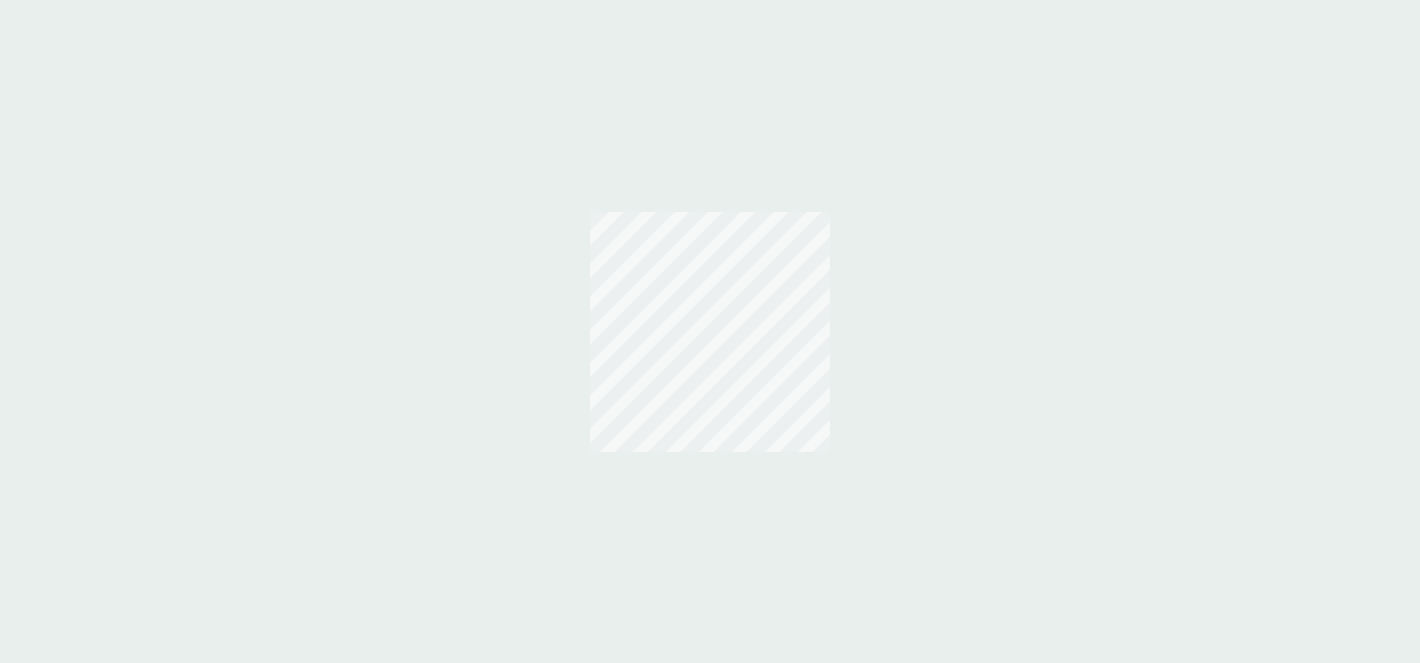 scroll, scrollTop: 0, scrollLeft: 0, axis: both 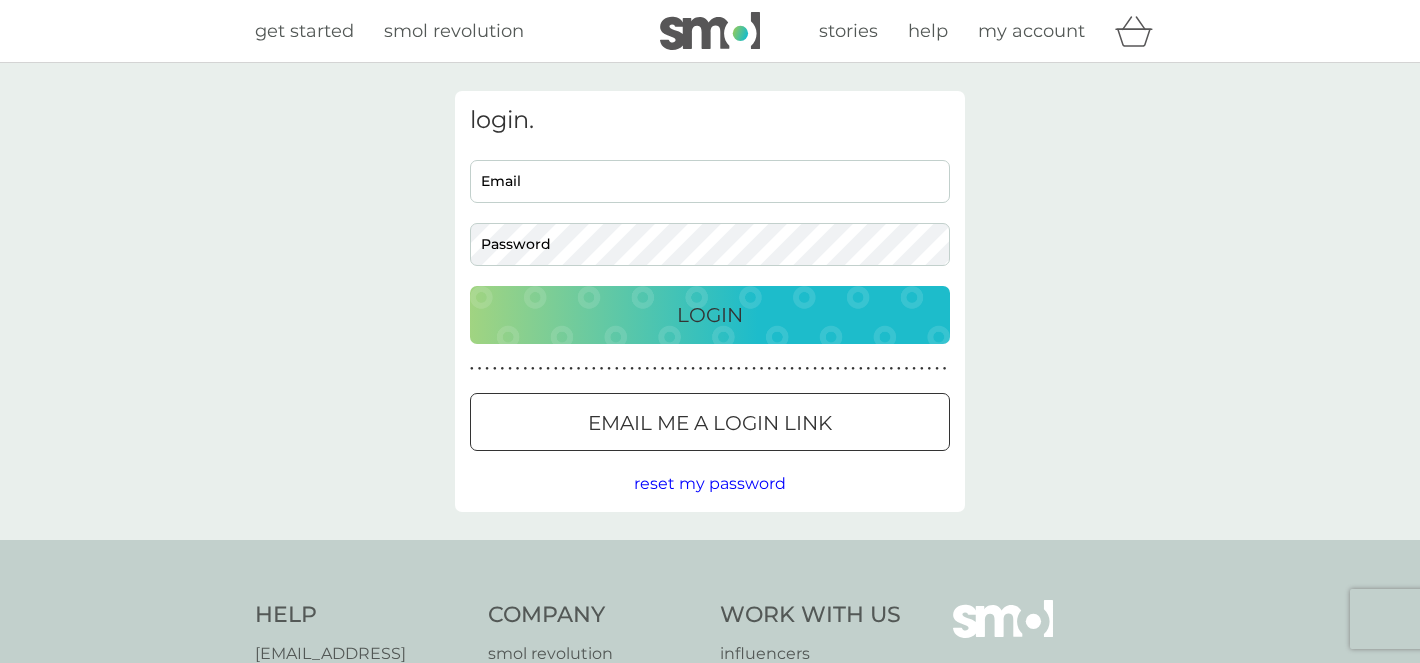 click on "Email" at bounding box center [710, 181] 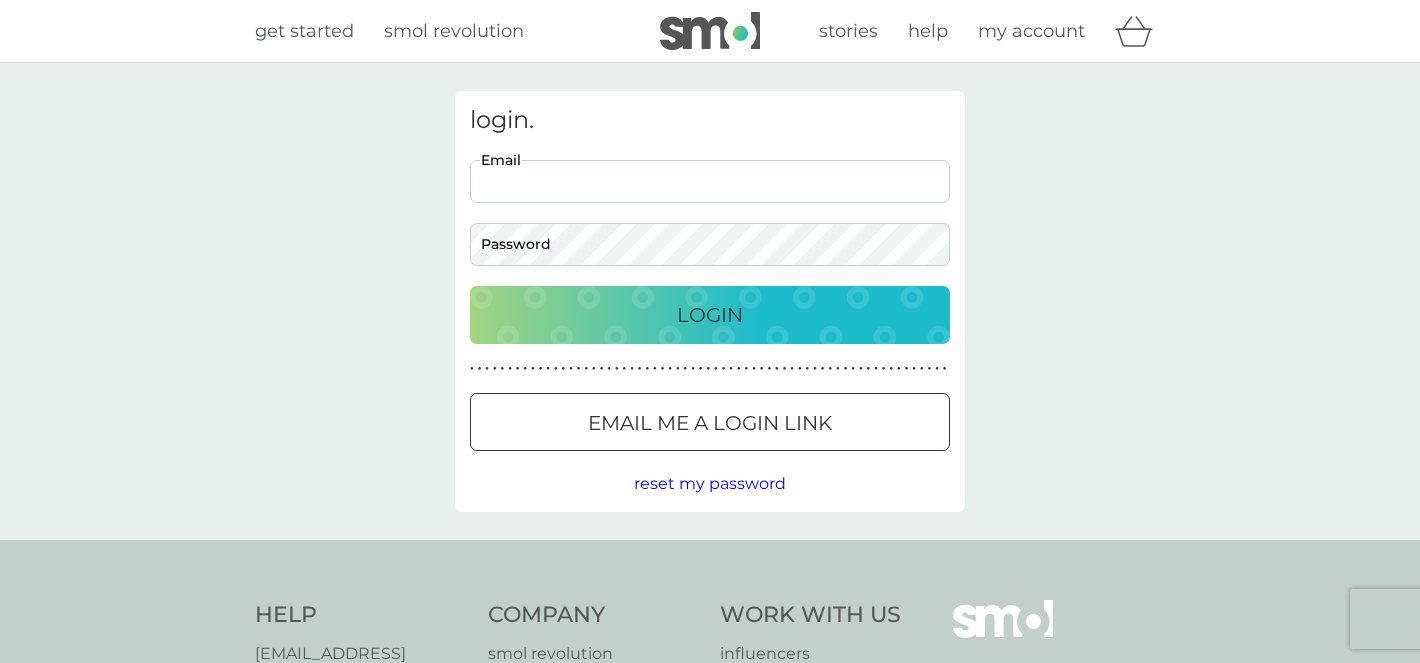 type on "[EMAIL_ADDRESS][DOMAIN_NAME]" 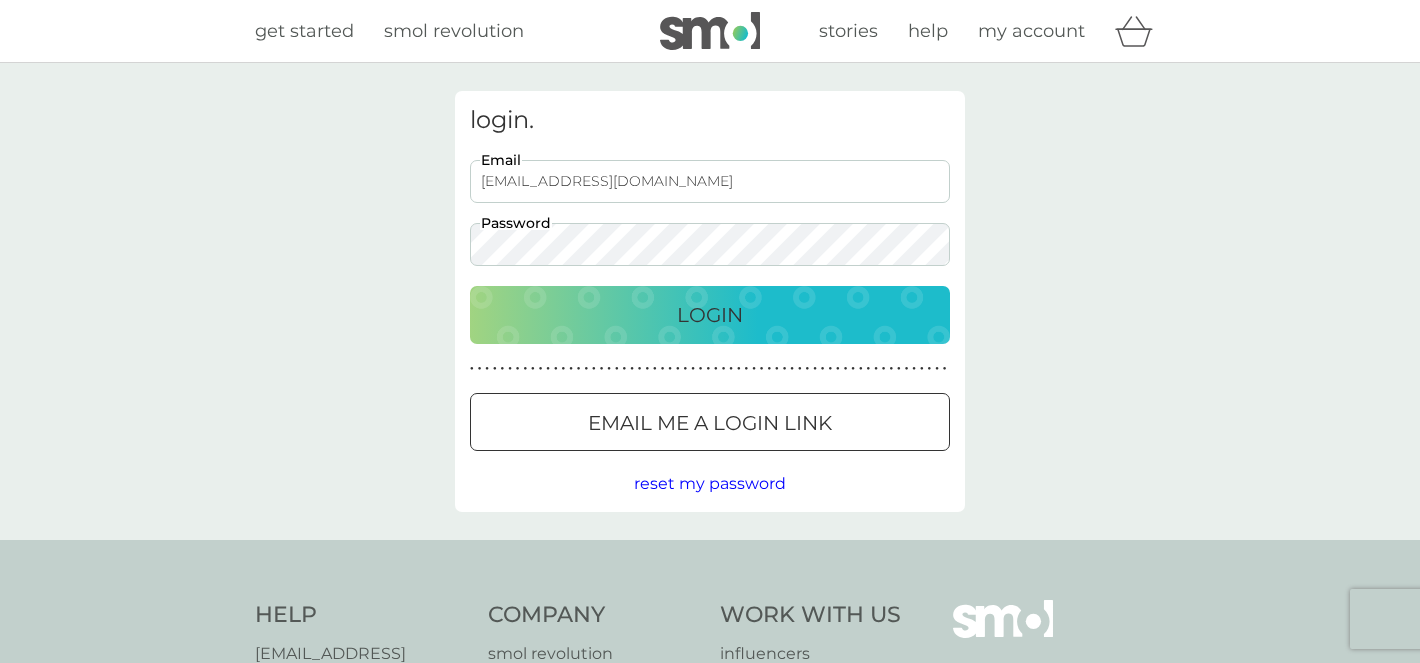 click on "Login" at bounding box center (710, 315) 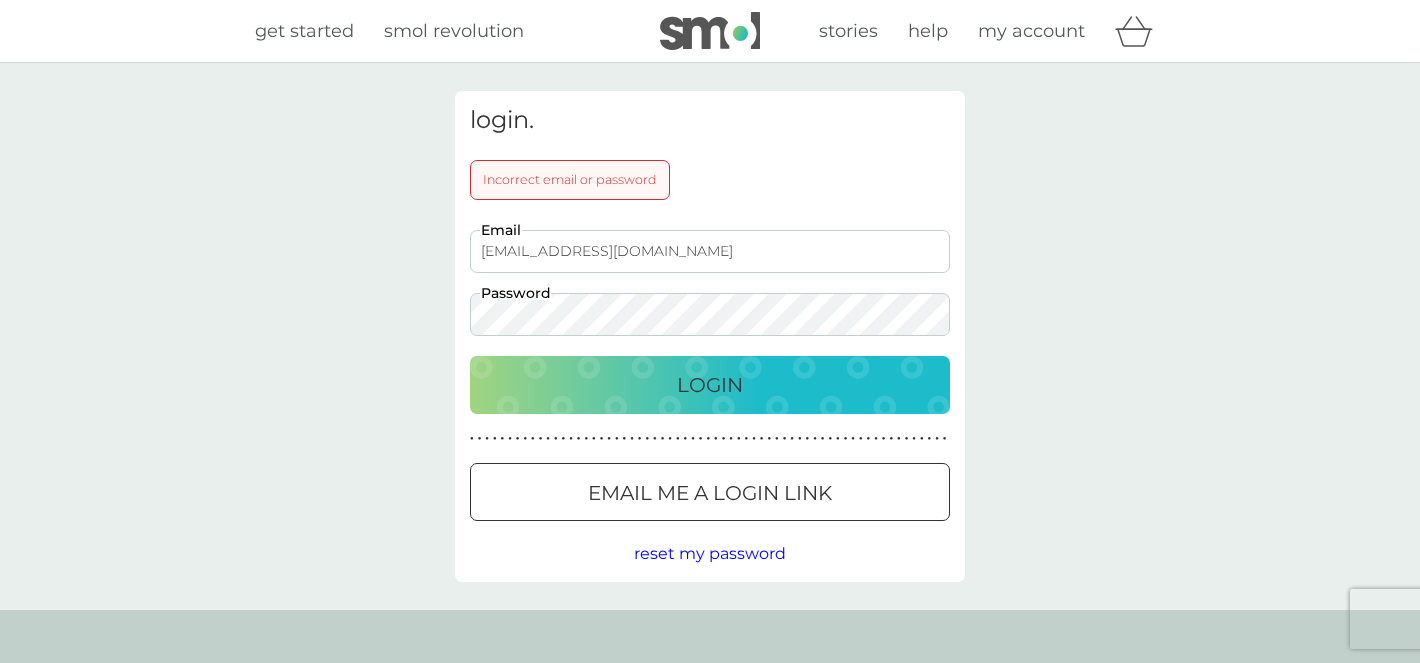 click on "login. Incorrect email or password [EMAIL_ADDRESS][DOMAIN_NAME] Email Password Login ● ● ● ● ● ● ● ● ● ● ● ● ● ● ● ● ● ● ● ● ● ● ● ● ● ● ● ● ● ● ● ● ● ● ● ● ● ● ● ● ● ● ● ● ● ● ● ● ● ● ● ● ● ● ● ● ● ● ● ● ● ● ● ● ● ● ● ● ● ● Email me a login link reset my password" at bounding box center (710, 336) 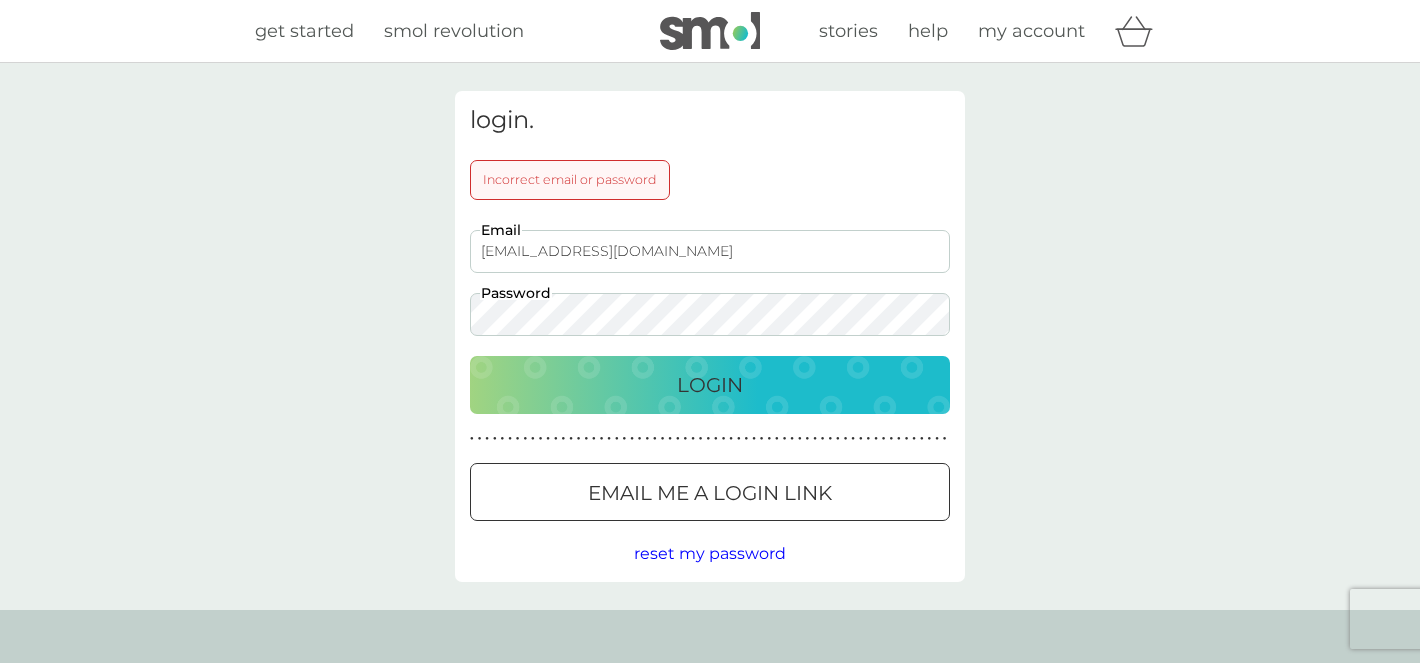 click on "Login" at bounding box center [710, 385] 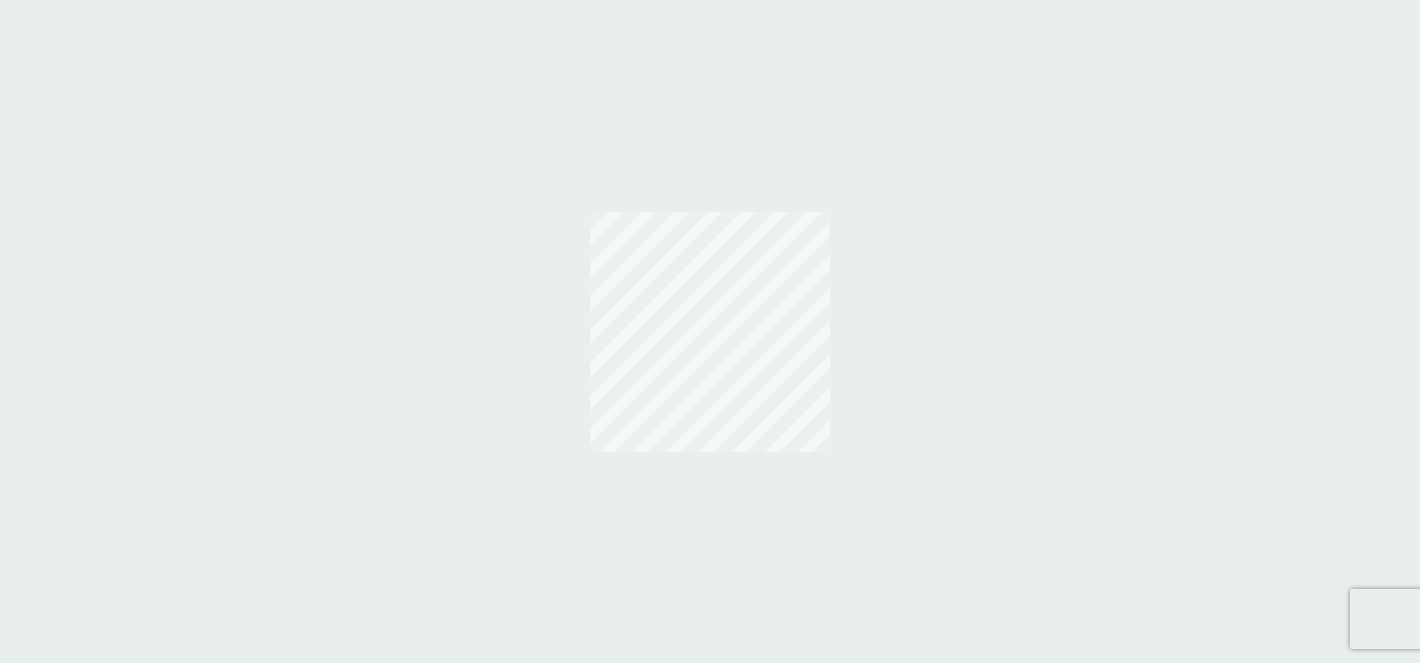 scroll, scrollTop: 0, scrollLeft: 0, axis: both 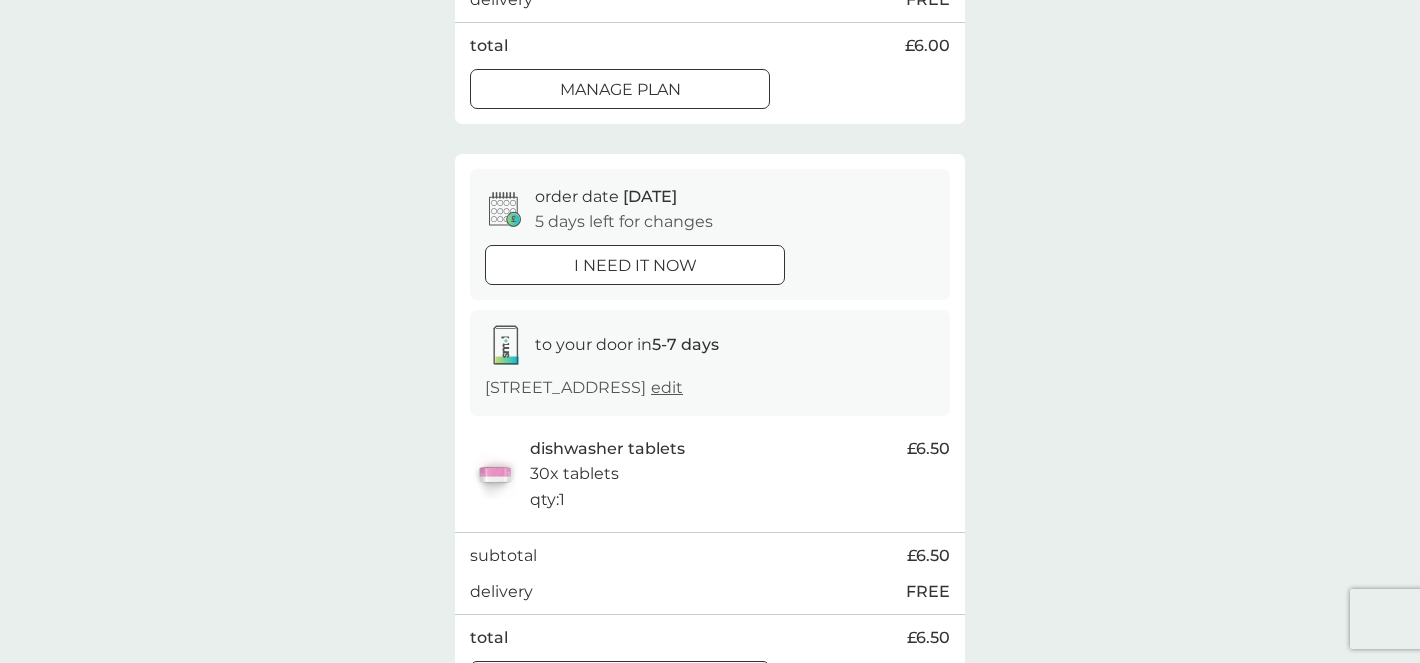 click on "Manage plan" at bounding box center [620, 90] 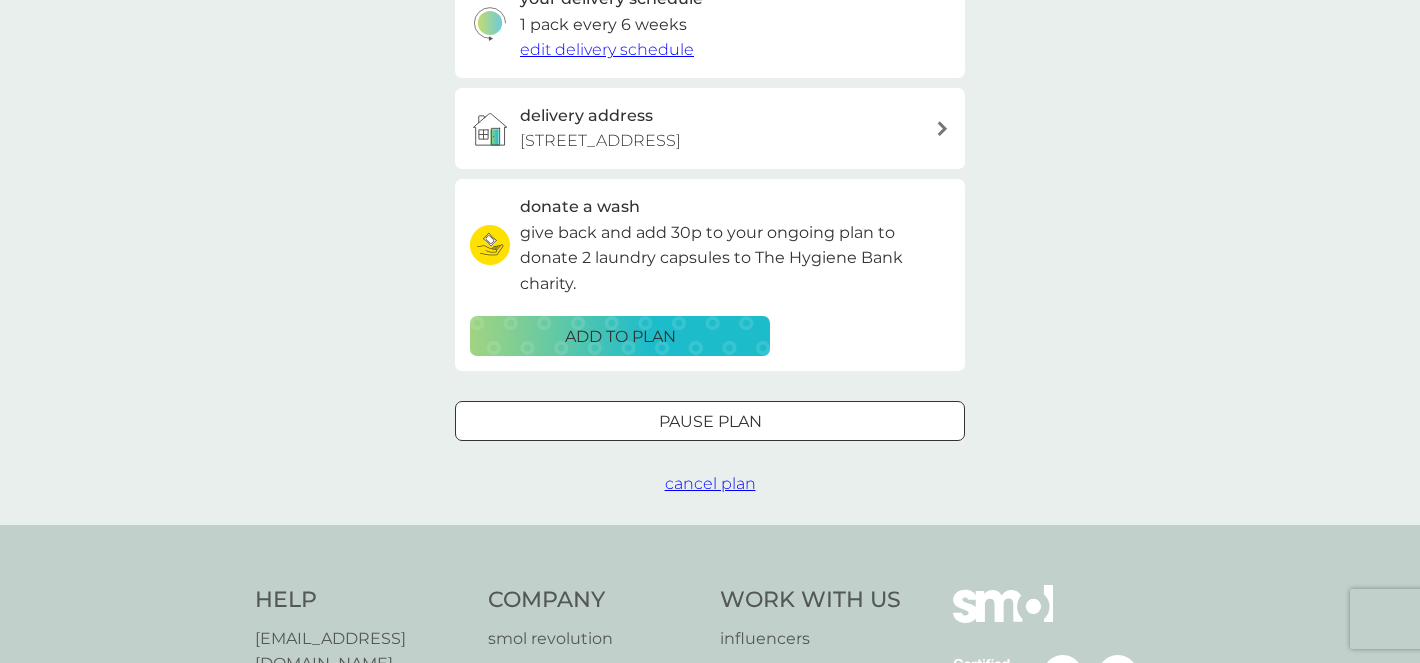 scroll, scrollTop: 533, scrollLeft: 0, axis: vertical 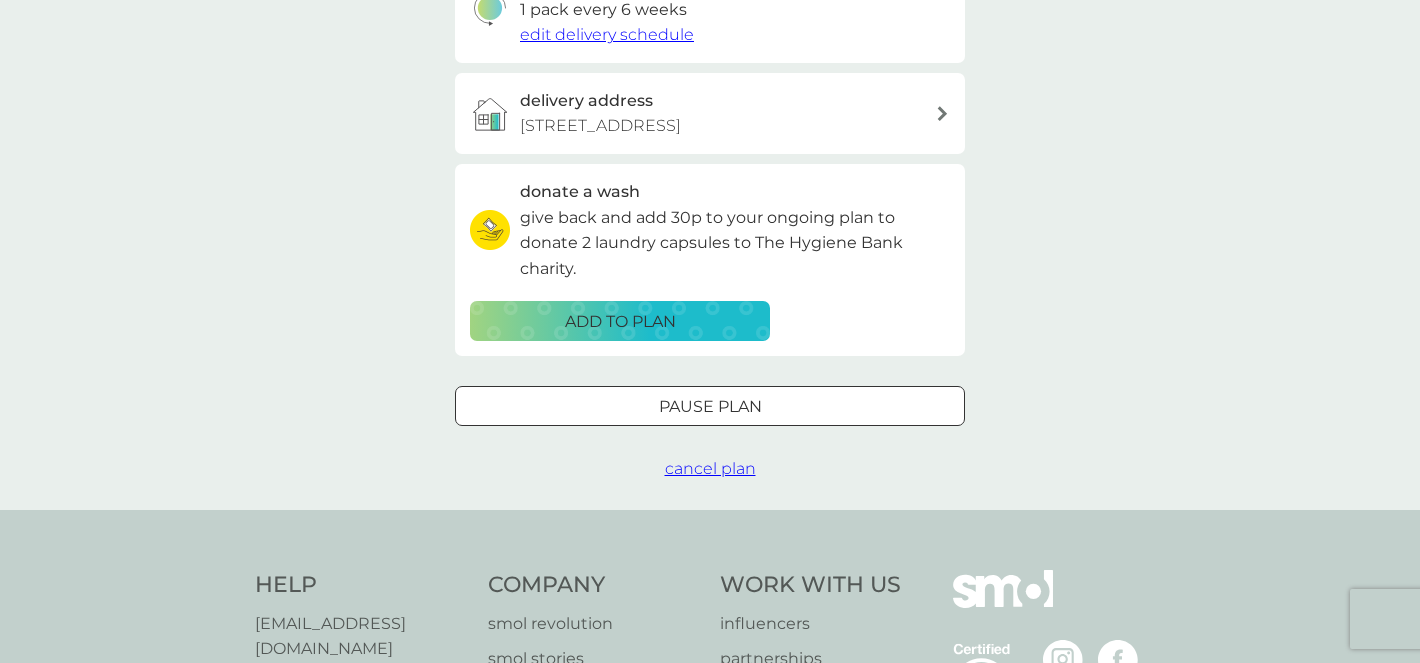 click on "Pause plan" at bounding box center (710, 407) 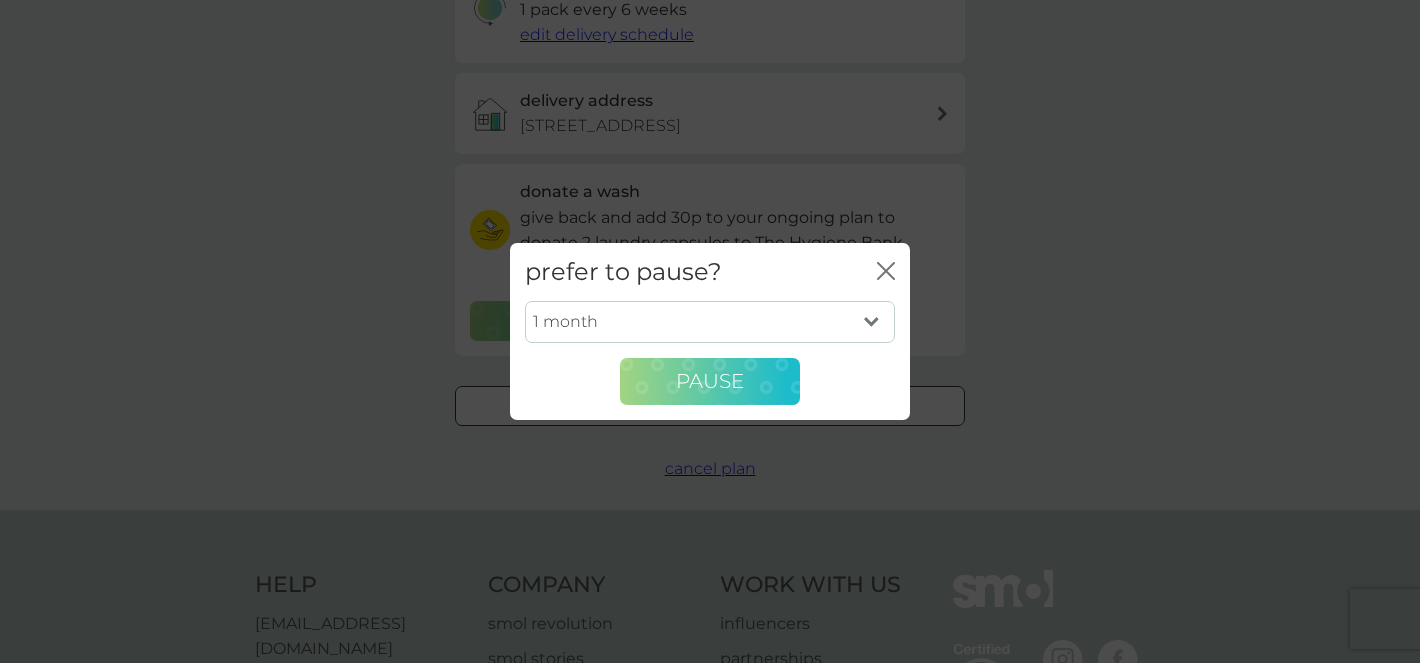 click on "Pause" at bounding box center [710, 382] 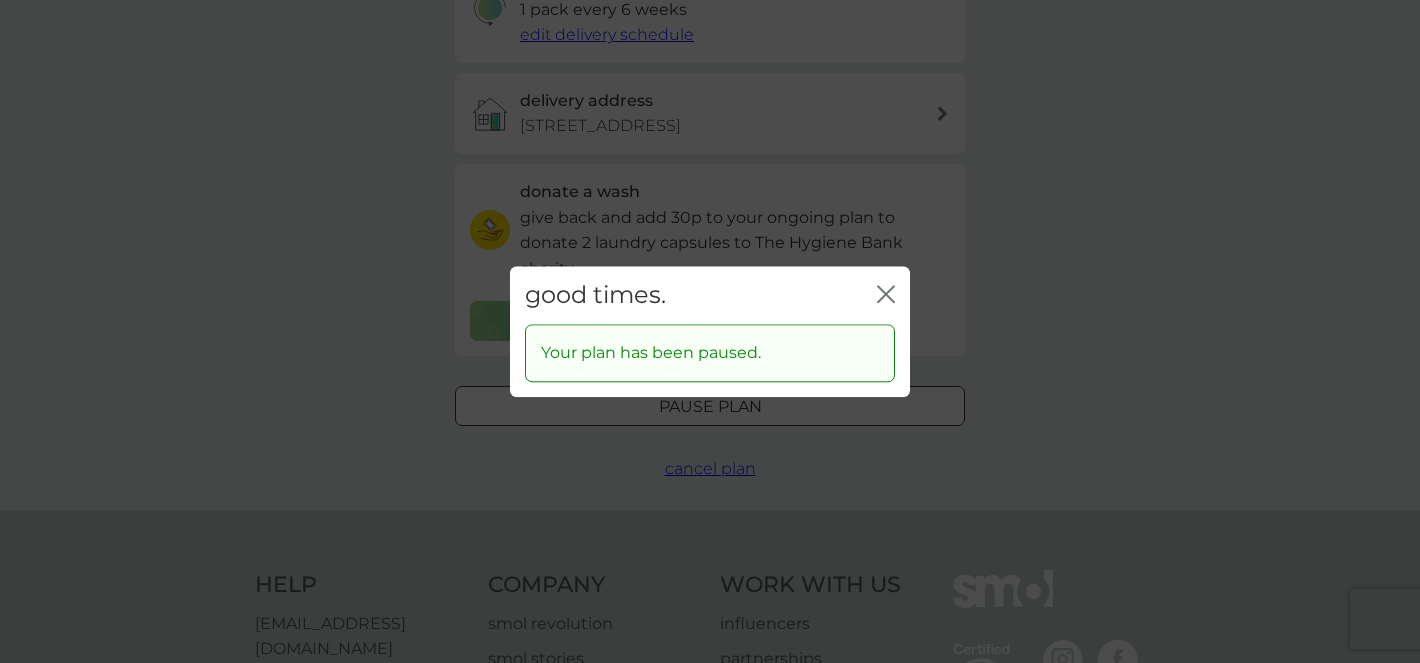click on "good times. close" at bounding box center (710, 295) 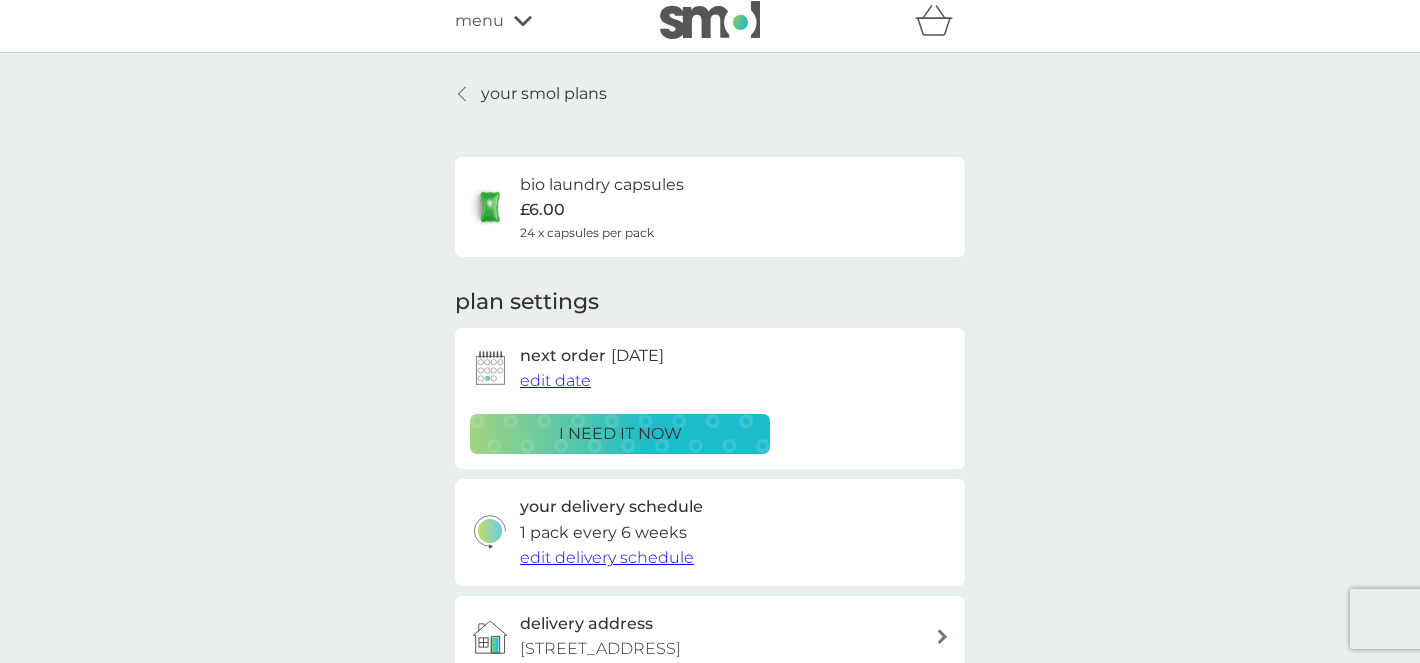 scroll, scrollTop: 0, scrollLeft: 0, axis: both 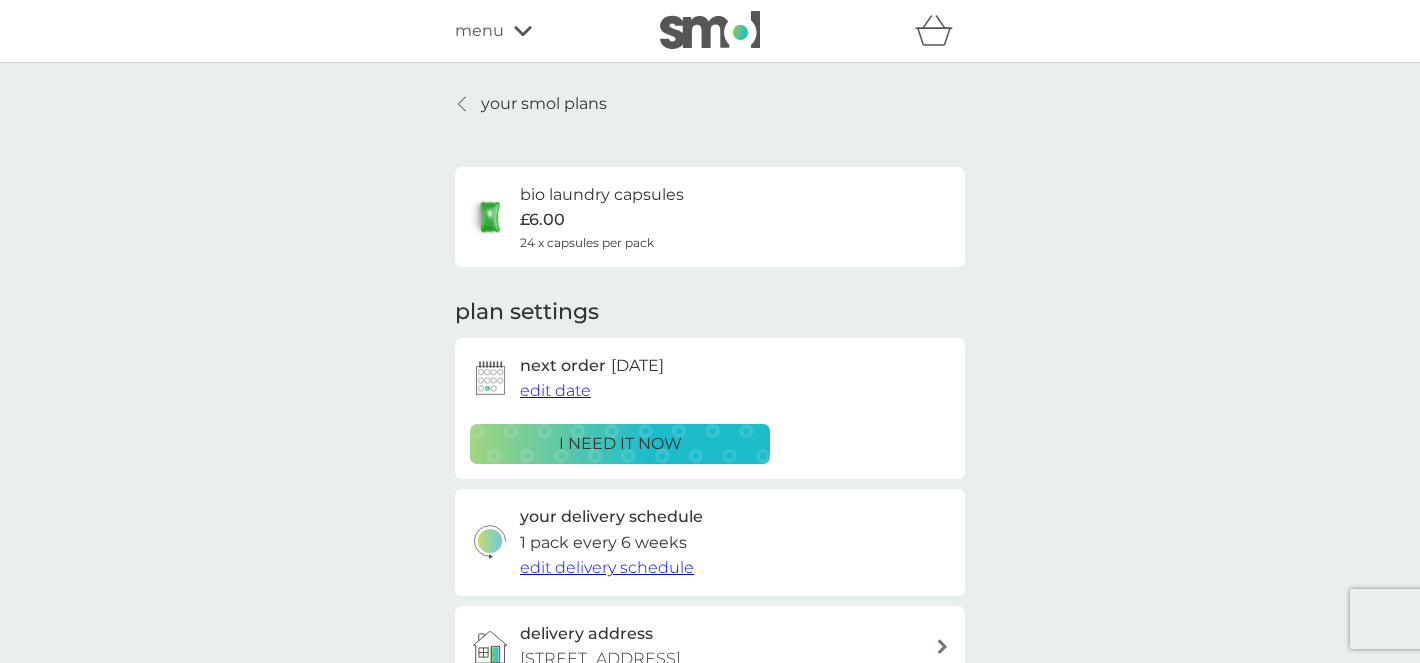 click on "your smol plans" at bounding box center [544, 104] 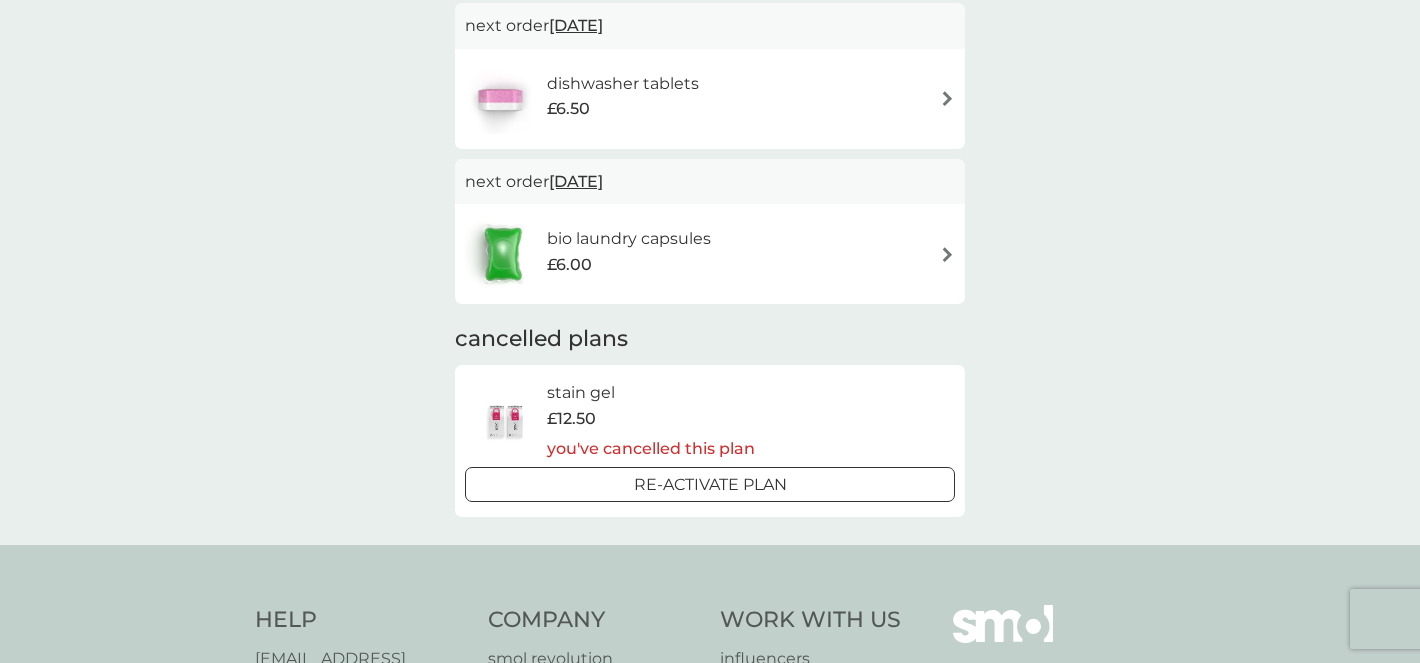 scroll, scrollTop: 0, scrollLeft: 0, axis: both 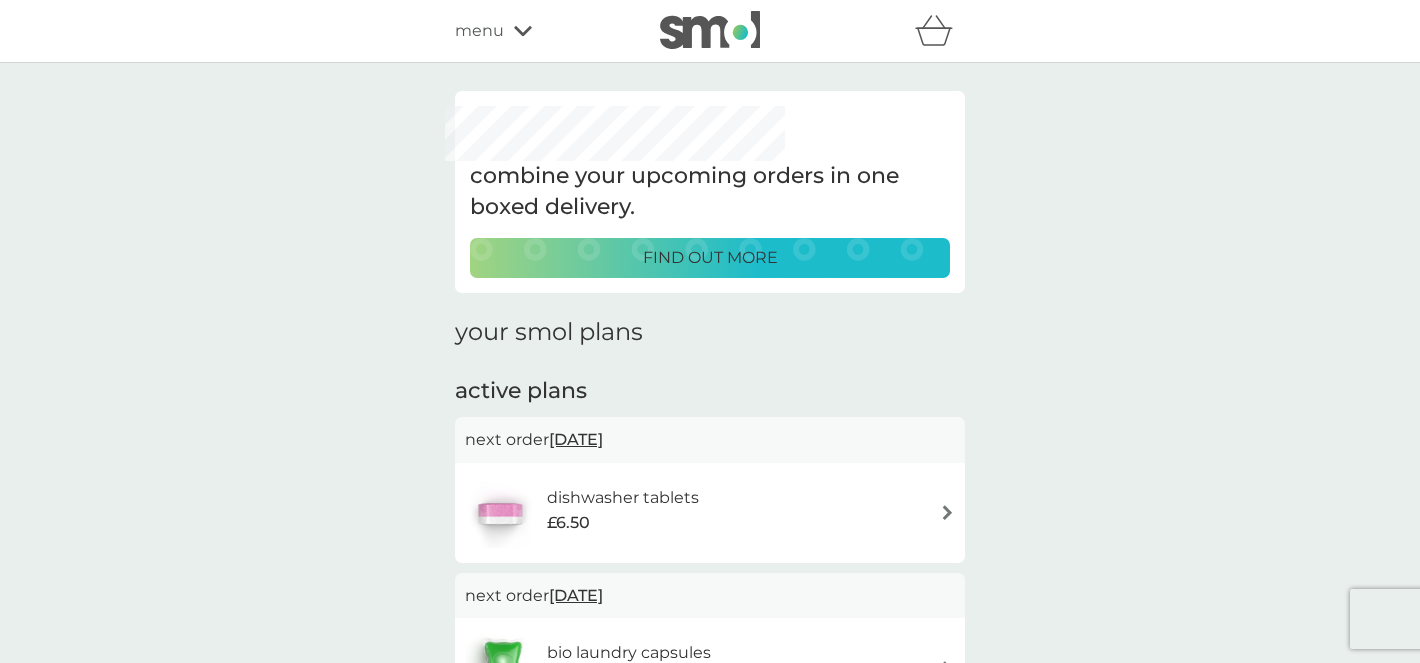 click 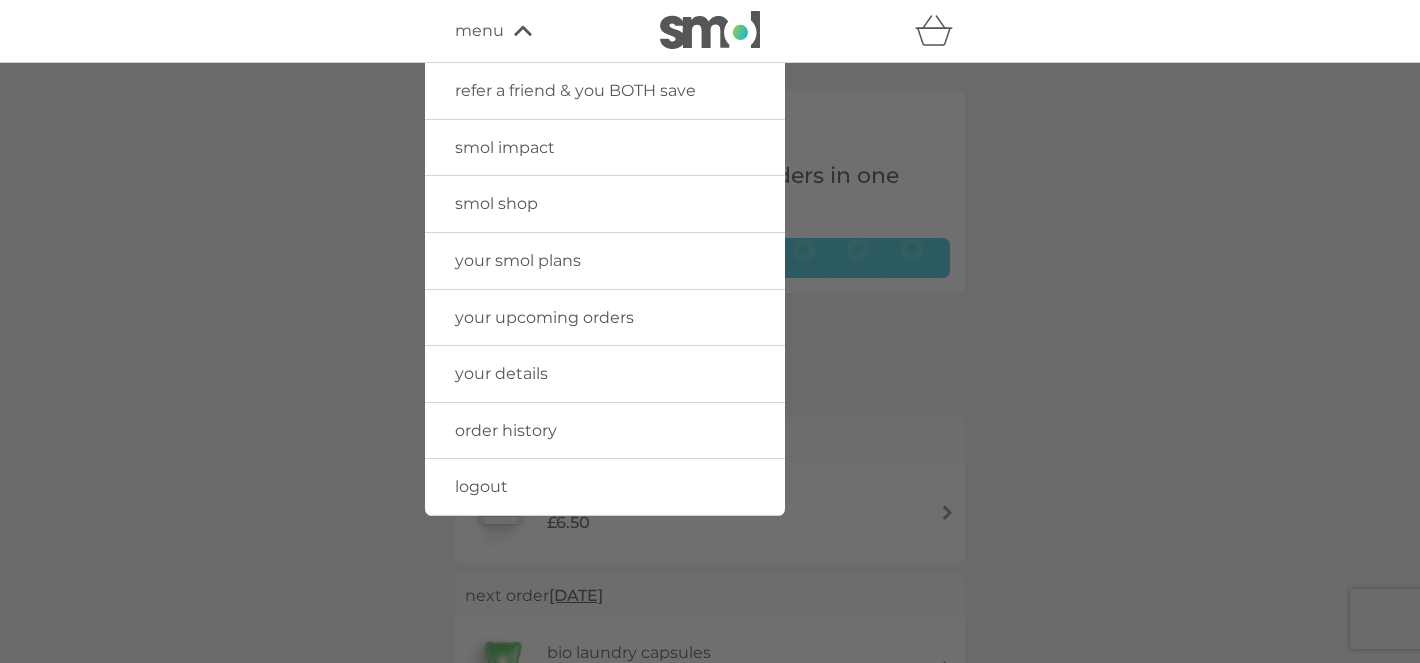 click on "refer a friend & you BOTH save smol impact smol shop your smol plans your upcoming orders your details order history logout menu" at bounding box center (710, 31) 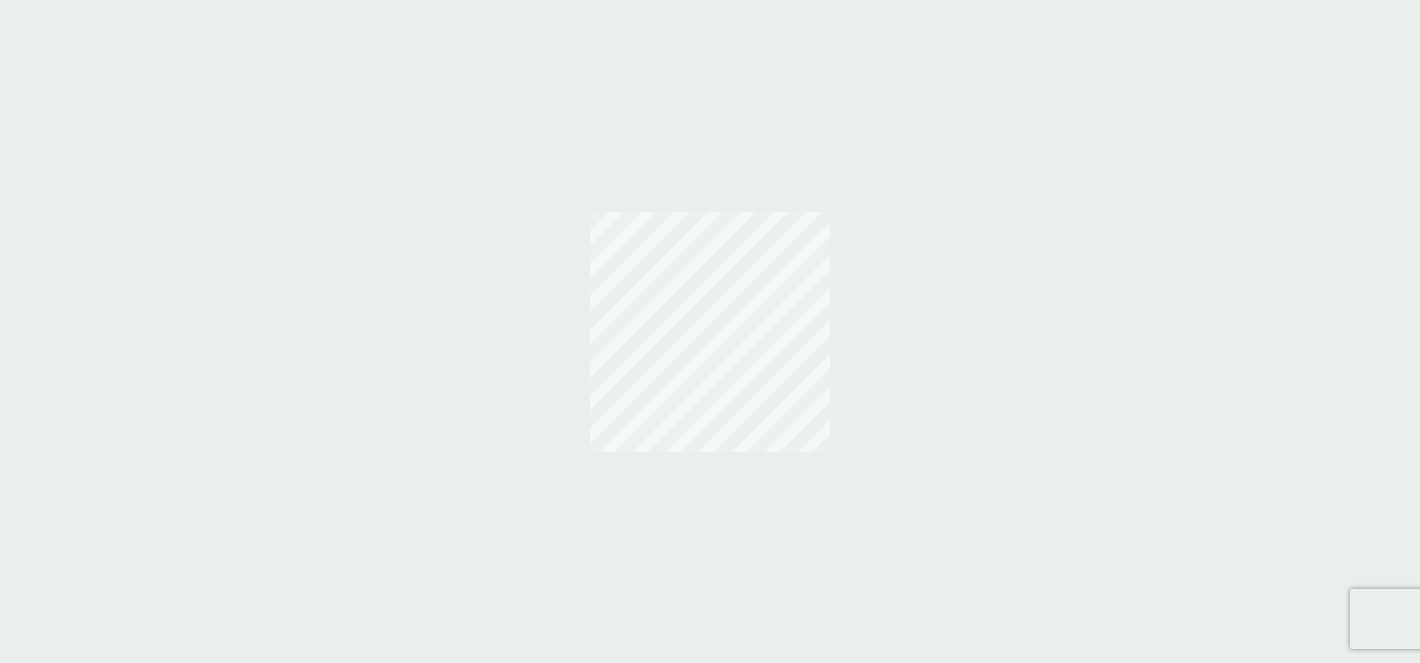 scroll, scrollTop: 0, scrollLeft: 0, axis: both 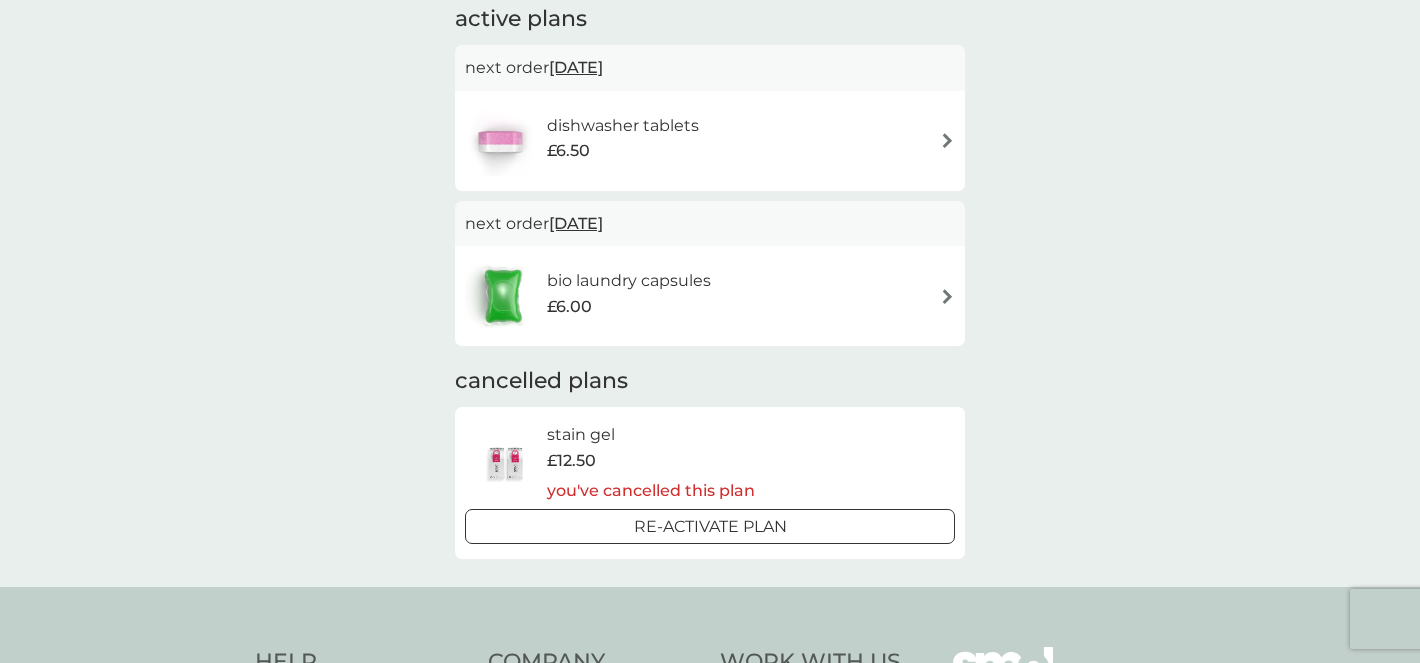click on "dishwasher tablets £6.50" at bounding box center [710, 141] 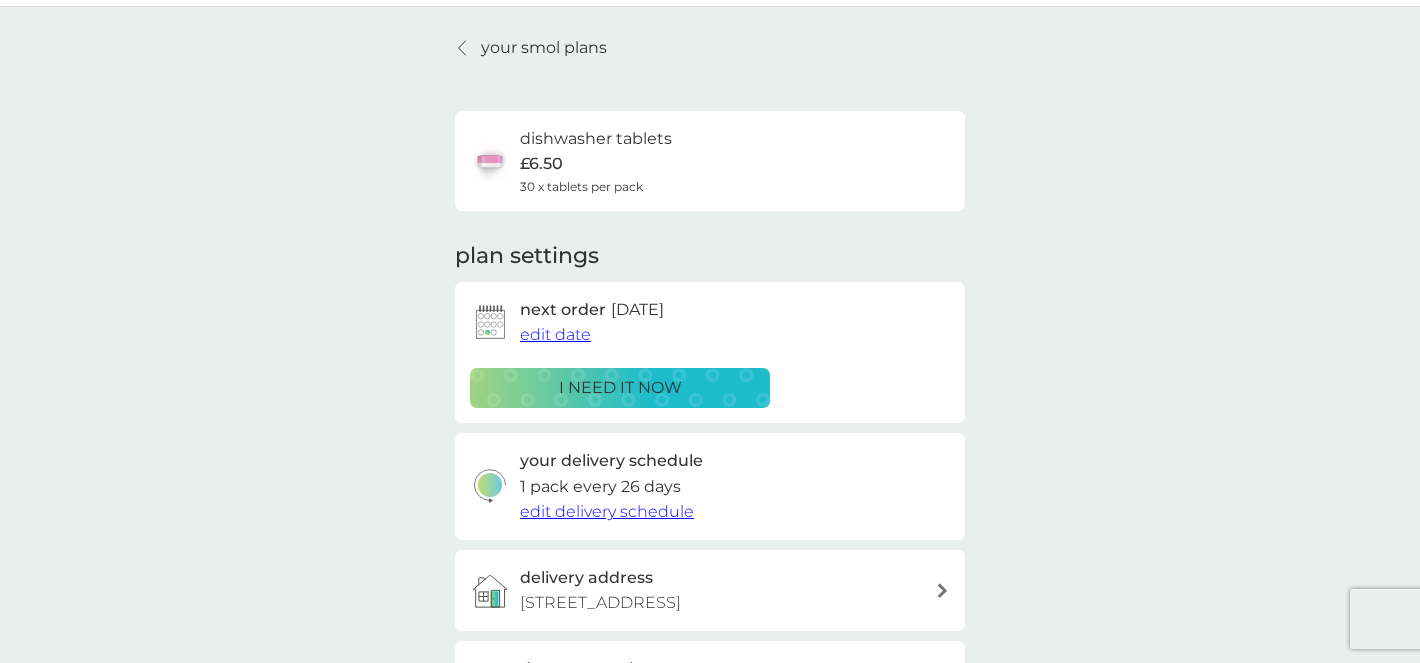 scroll, scrollTop: 0, scrollLeft: 0, axis: both 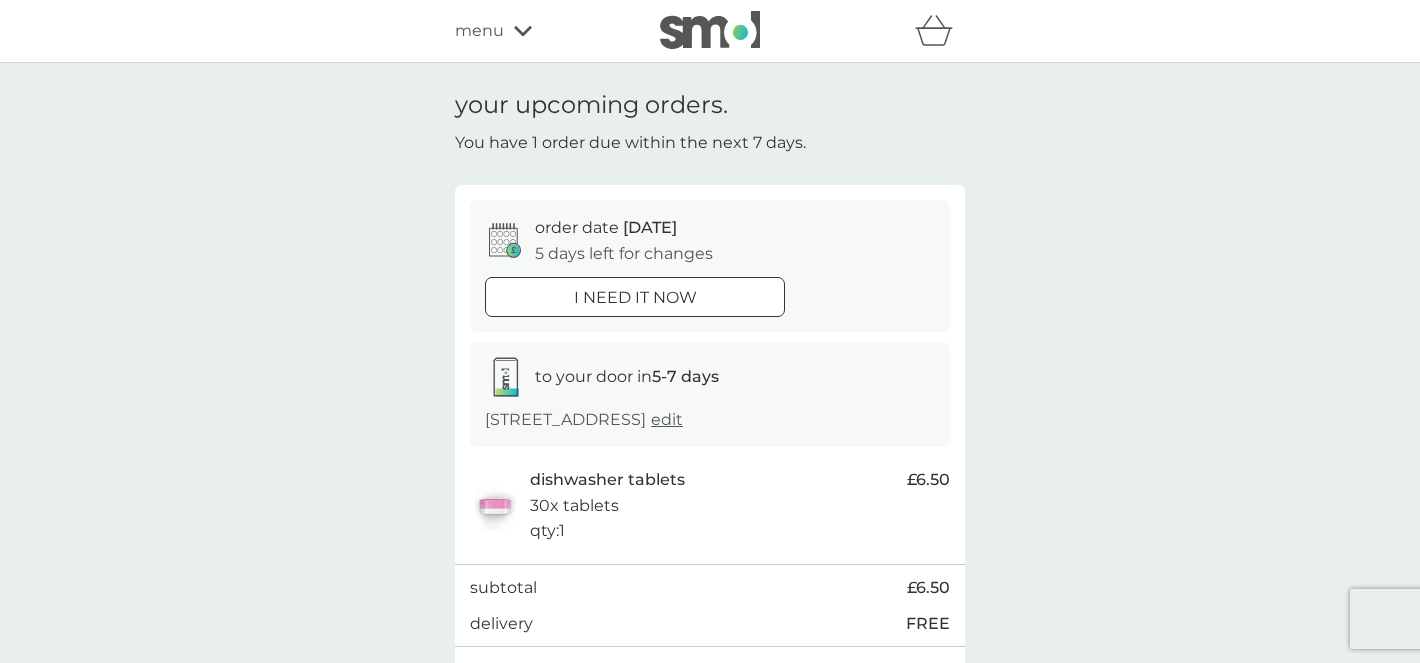 click on "menu" at bounding box center [479, 31] 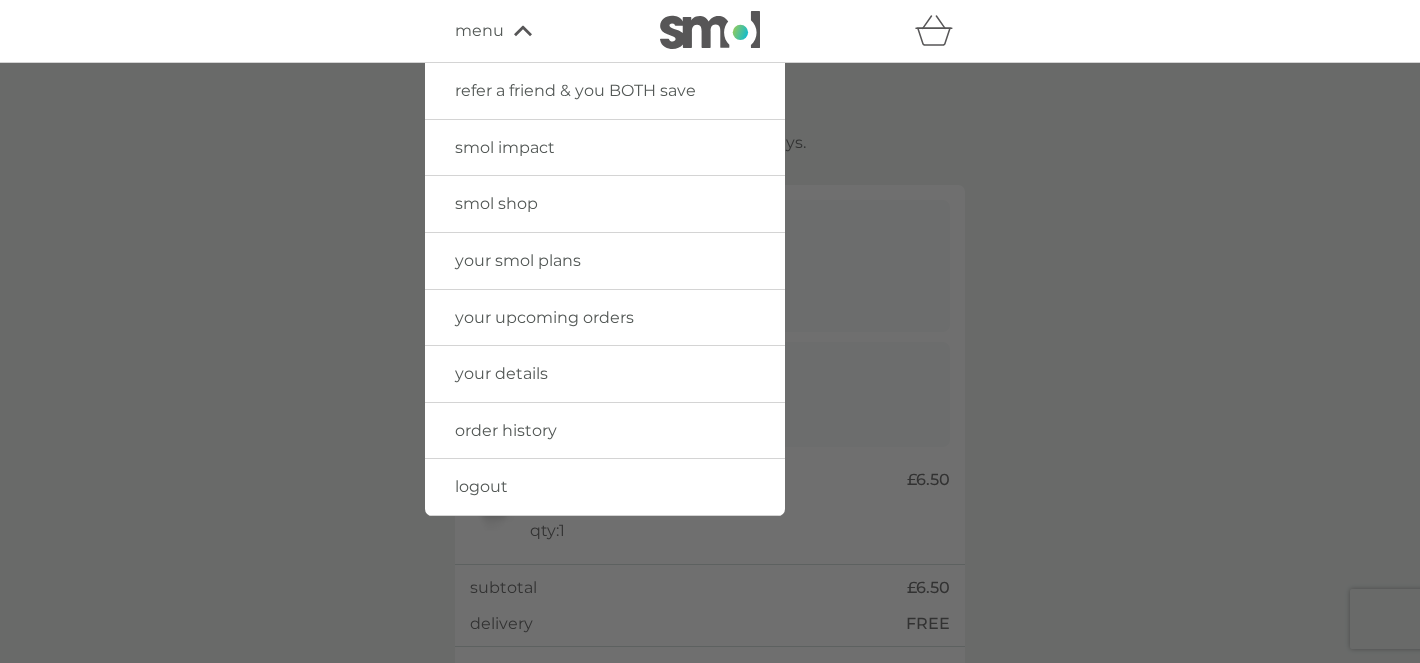 click on "your smol plans" at bounding box center (518, 260) 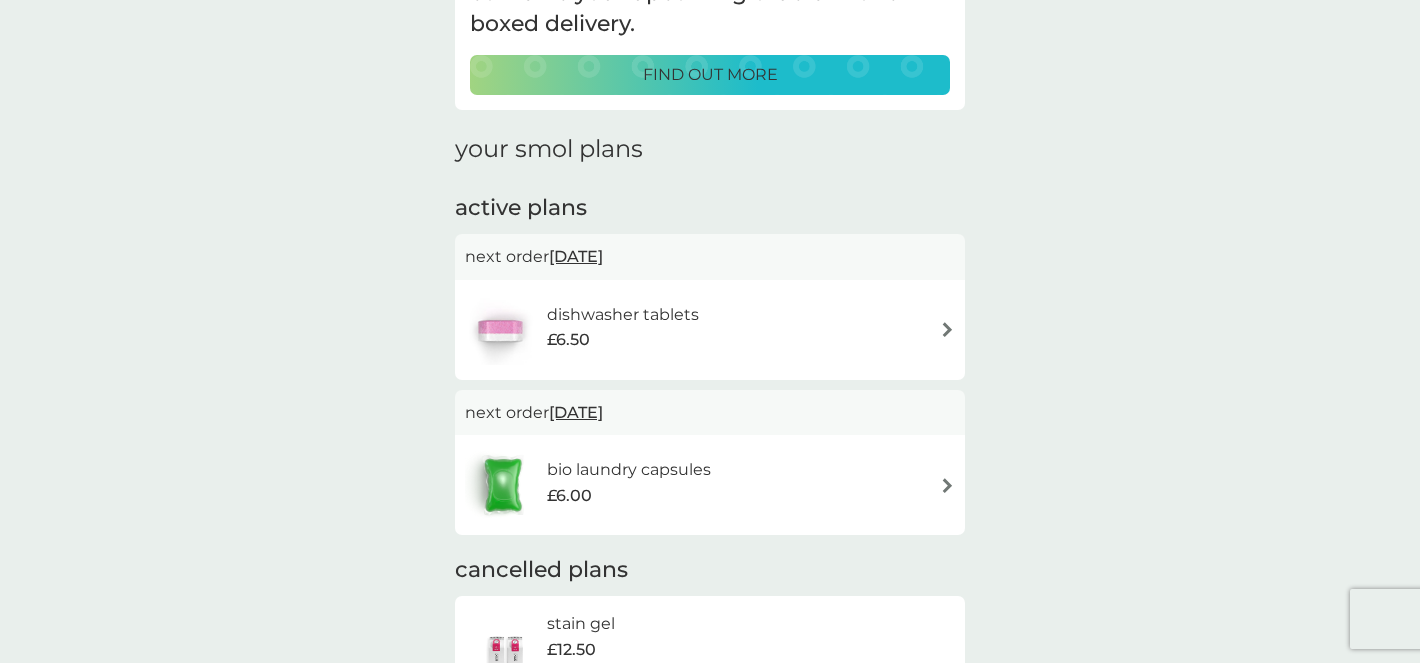 scroll, scrollTop: 185, scrollLeft: 0, axis: vertical 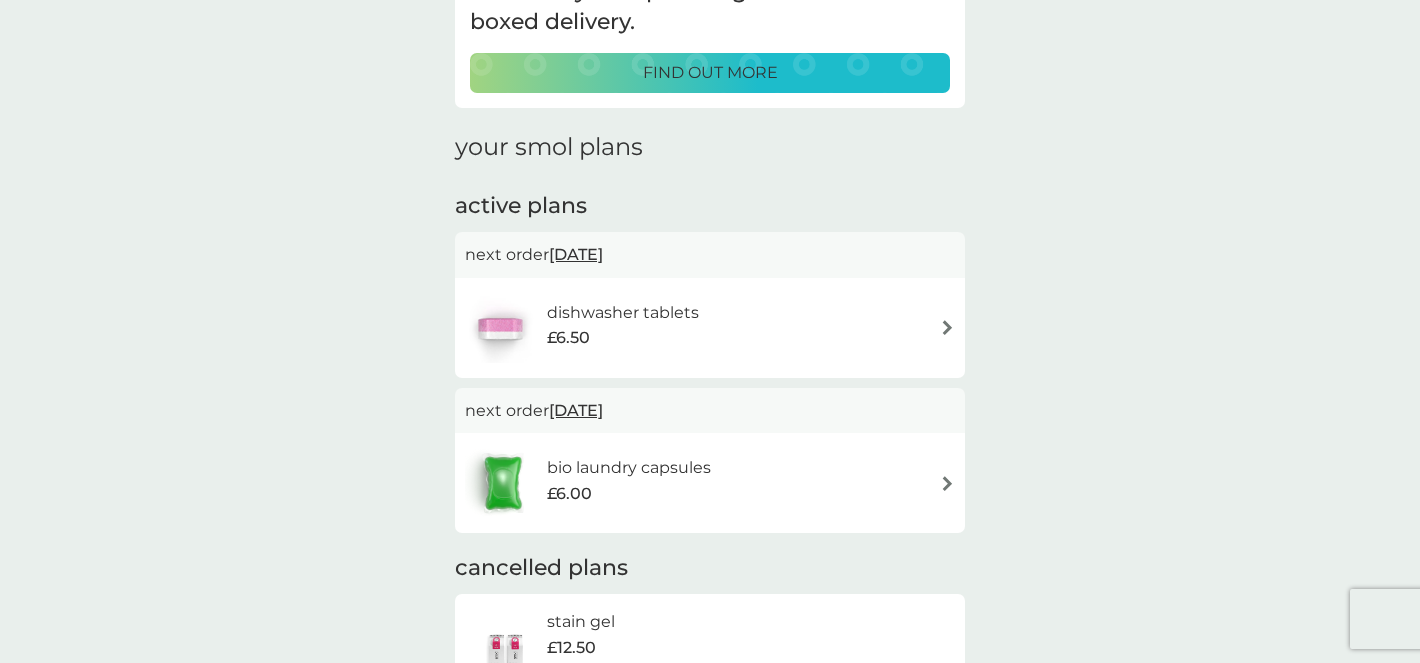 click on "dishwasher tablets £6.50" at bounding box center [710, 328] 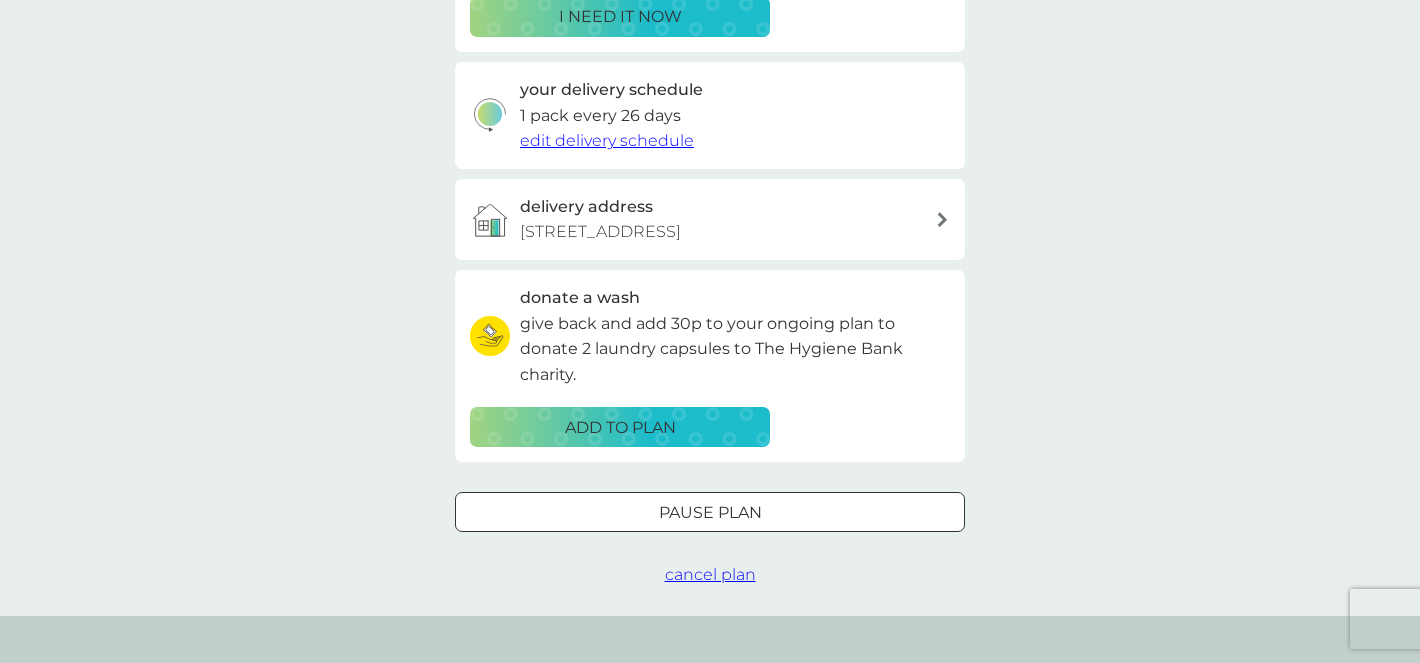 scroll, scrollTop: 498, scrollLeft: 0, axis: vertical 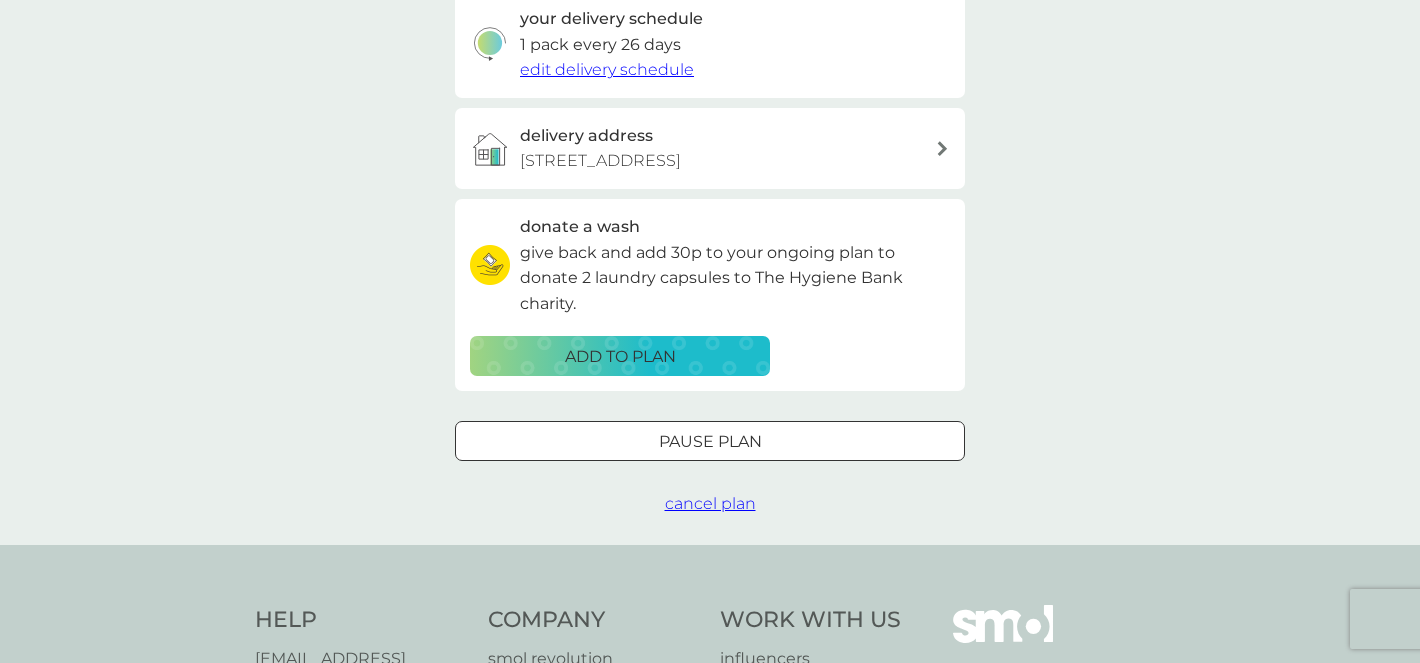 click on "Pause plan" at bounding box center (710, 442) 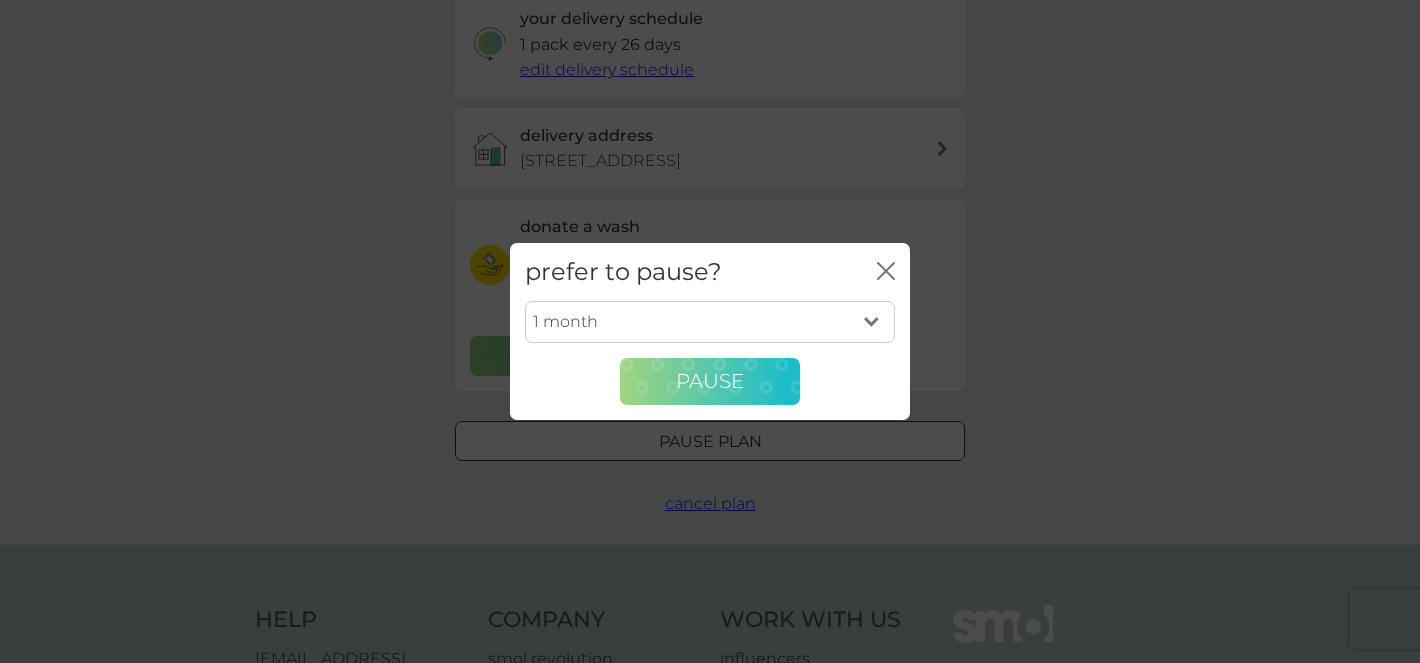 click on "Pause" at bounding box center (710, 381) 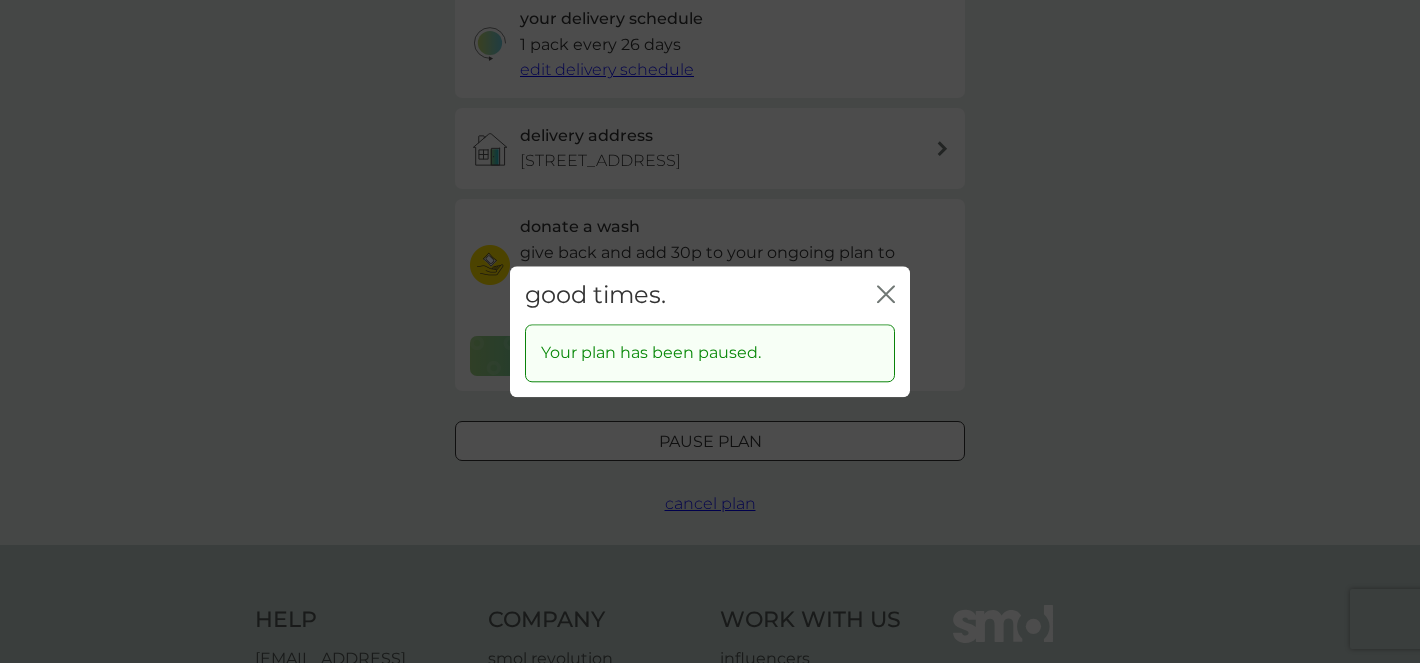 click on "good times. close Your plan has been paused." at bounding box center [710, 331] 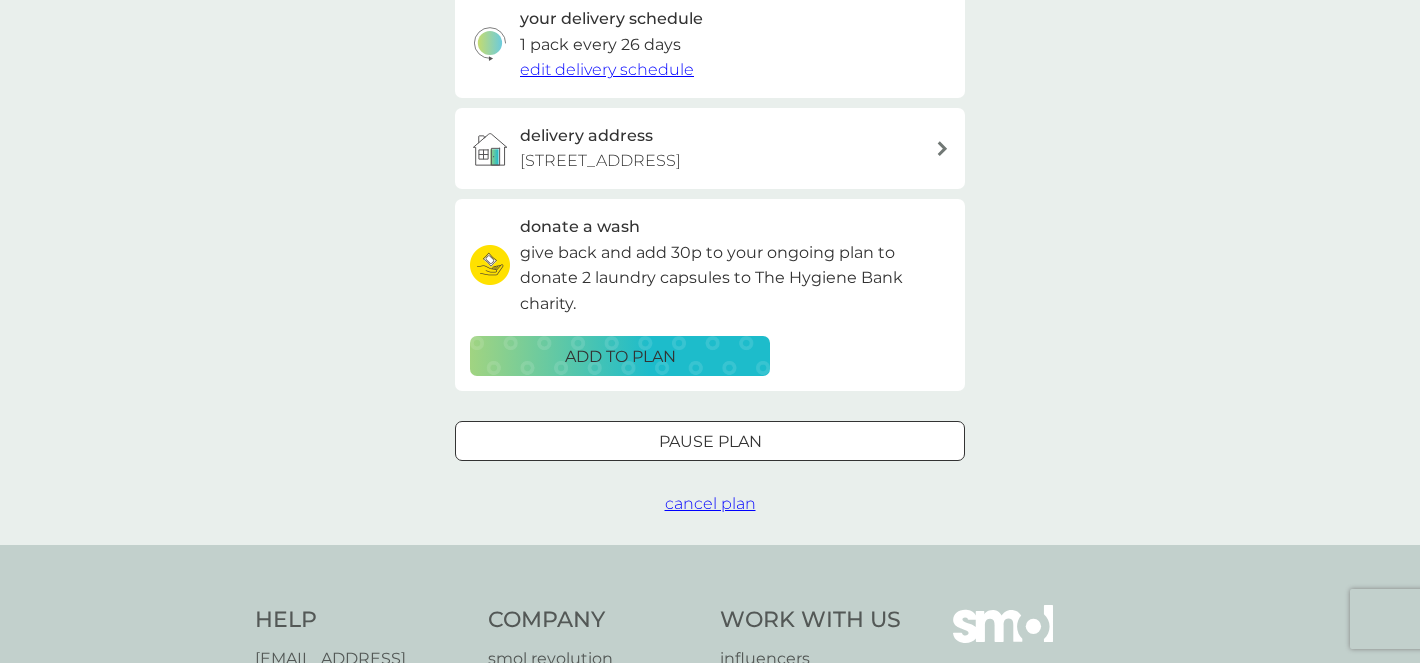 scroll, scrollTop: 0, scrollLeft: 0, axis: both 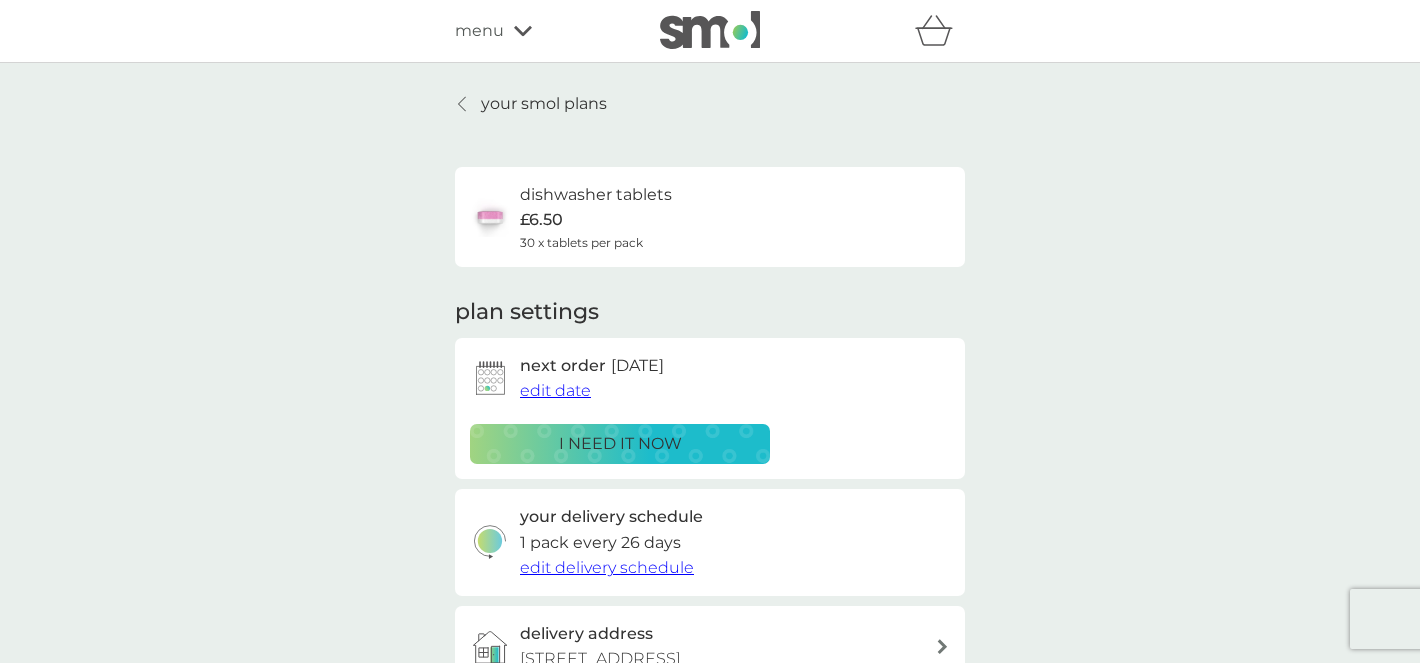 click on "menu" at bounding box center (479, 31) 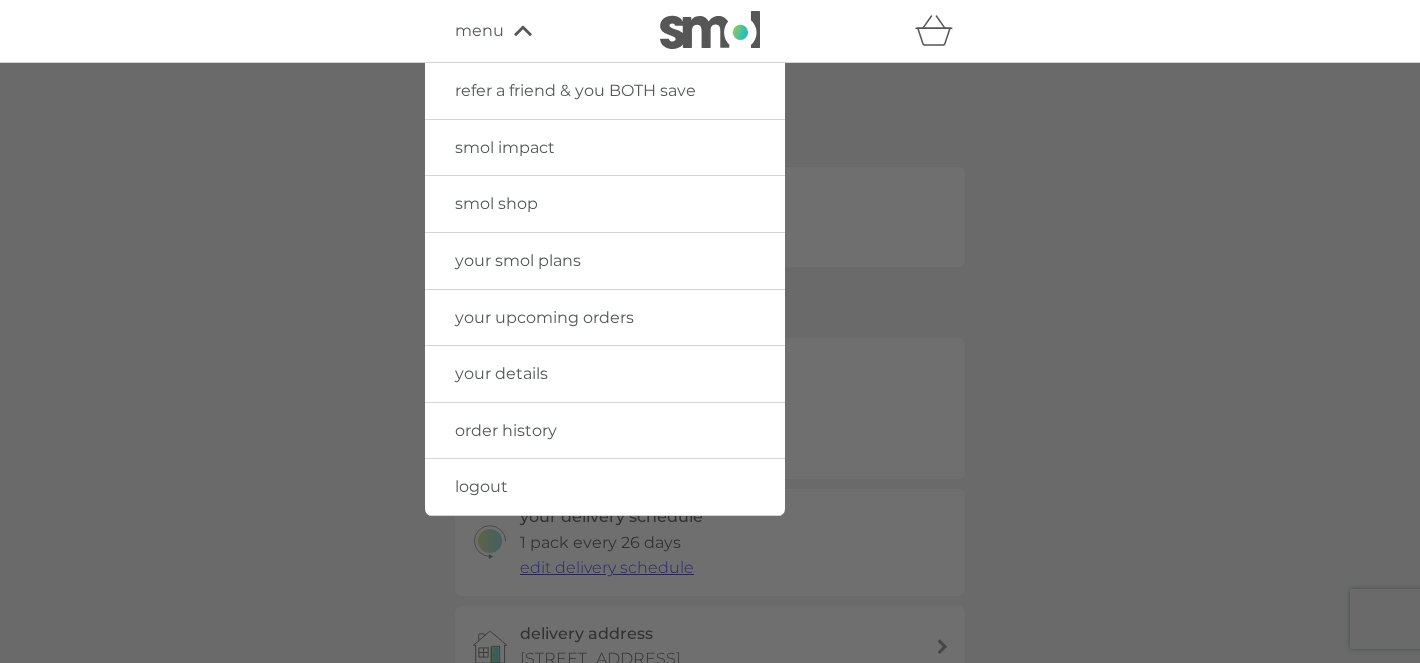 click at bounding box center (710, 30) 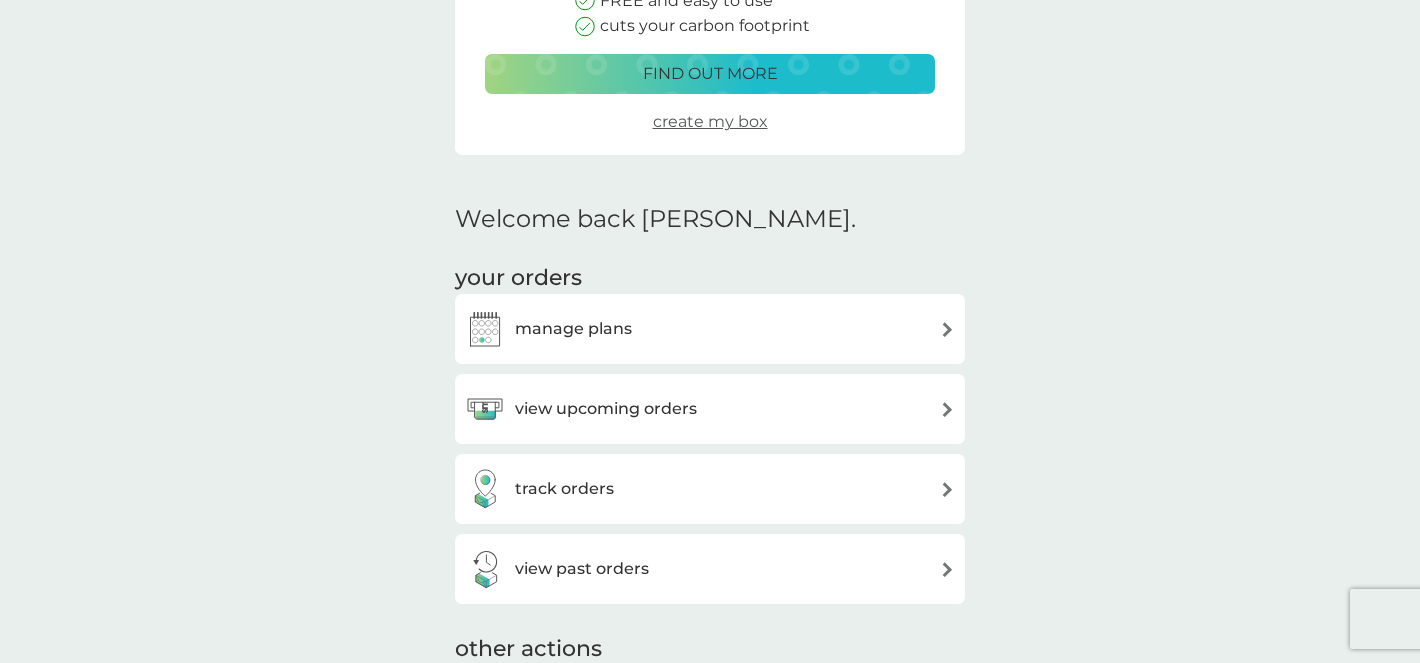 scroll, scrollTop: 380, scrollLeft: 0, axis: vertical 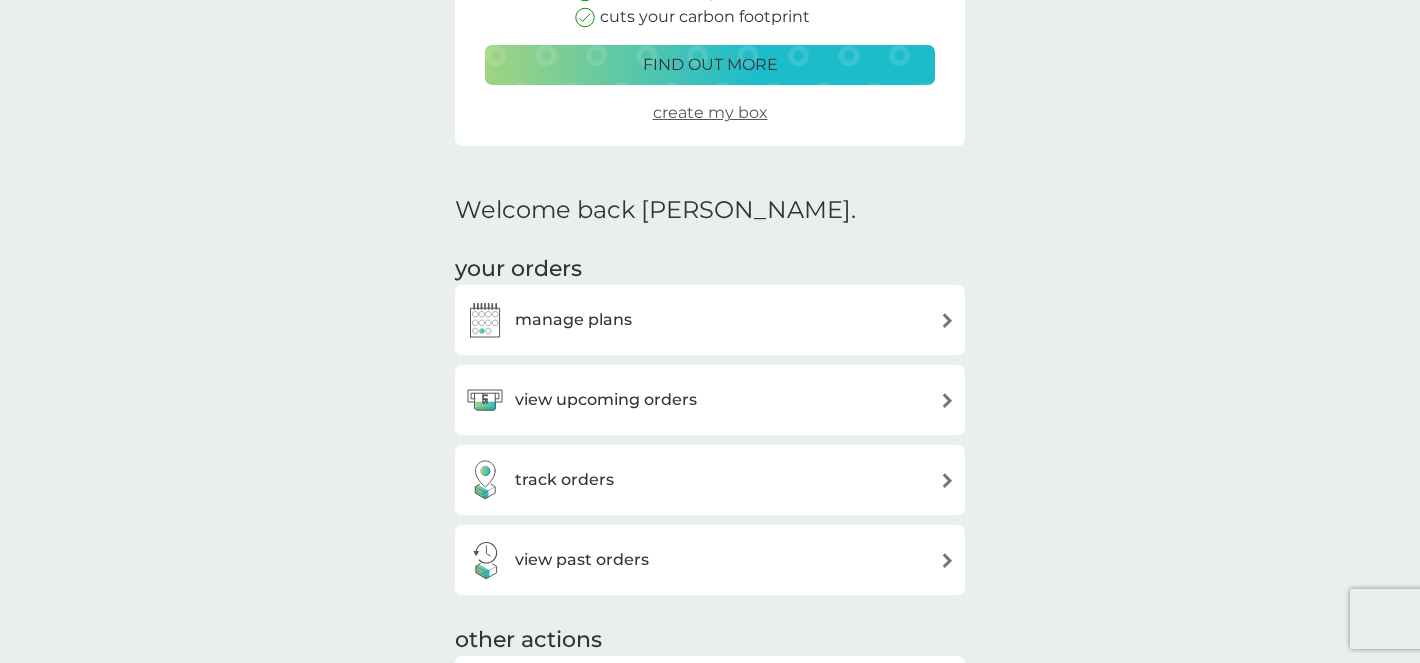 click on "manage plans" at bounding box center (573, 320) 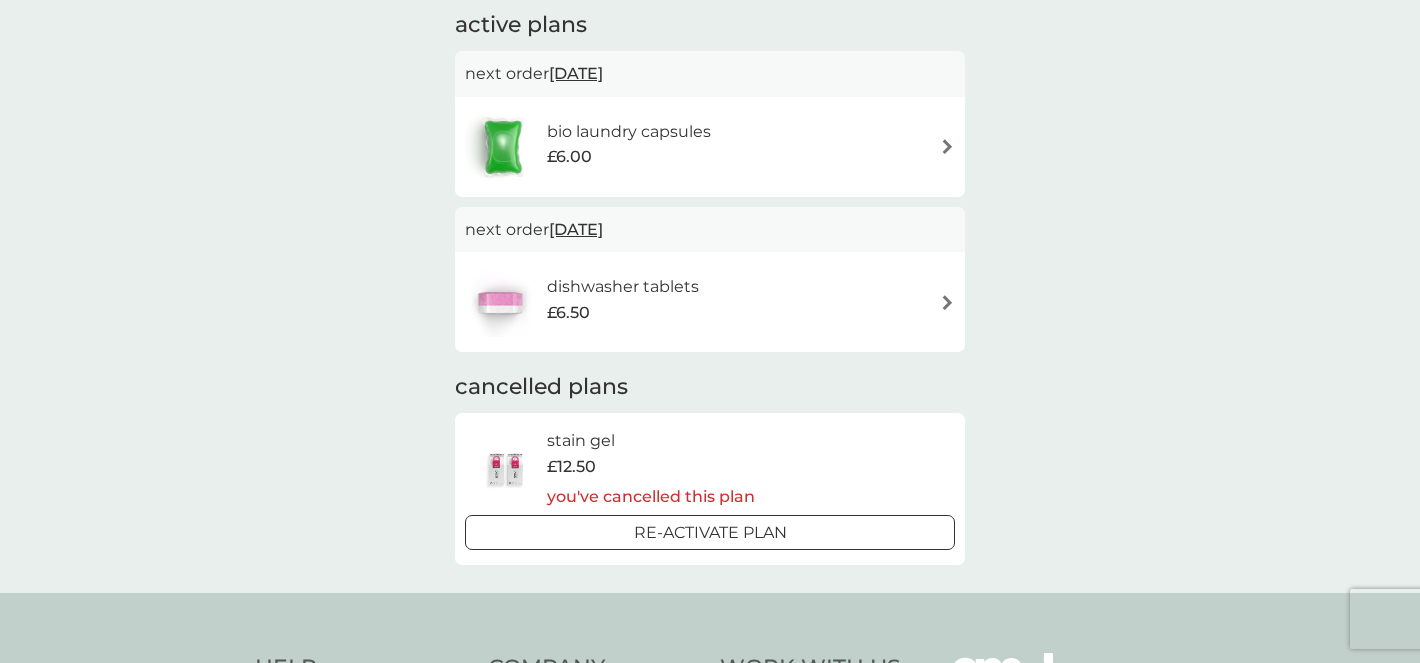 scroll, scrollTop: 370, scrollLeft: 0, axis: vertical 